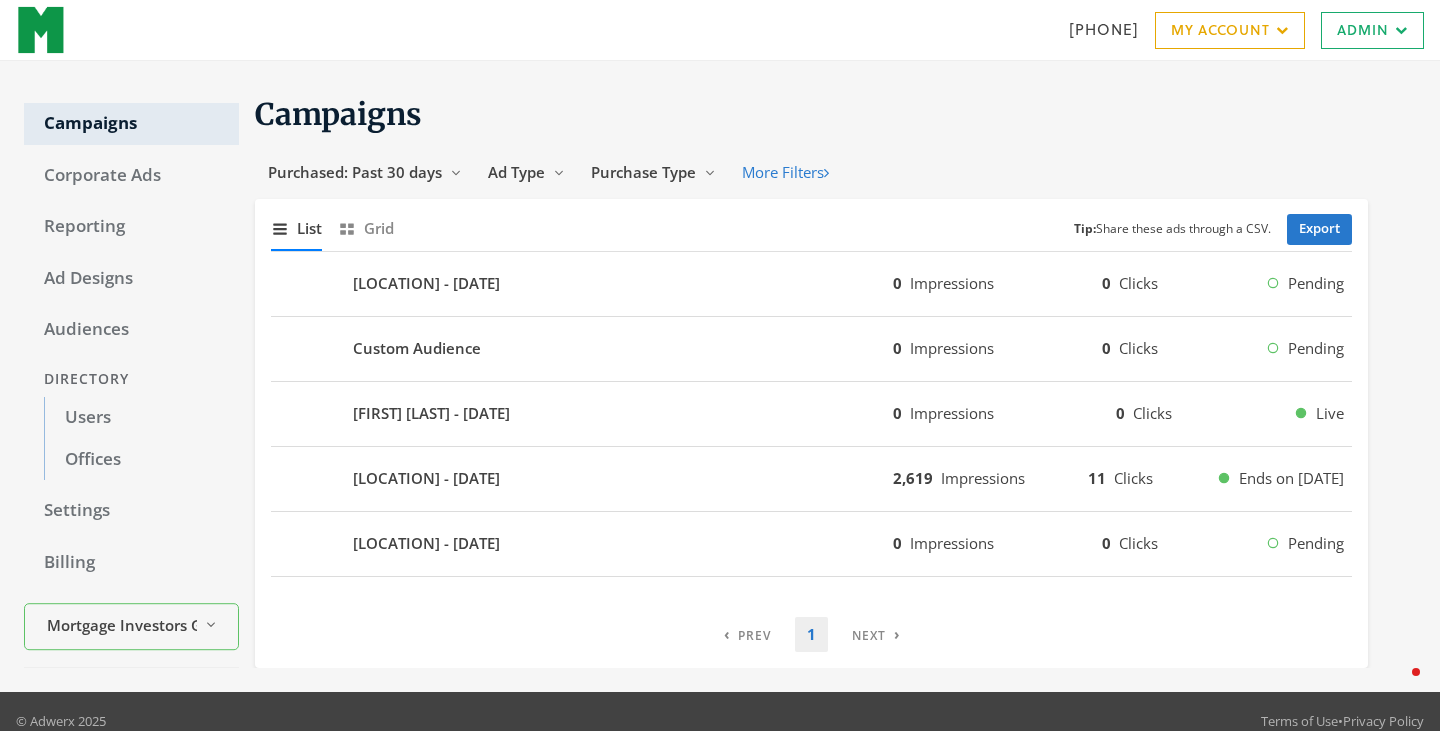 scroll, scrollTop: 0, scrollLeft: 0, axis: both 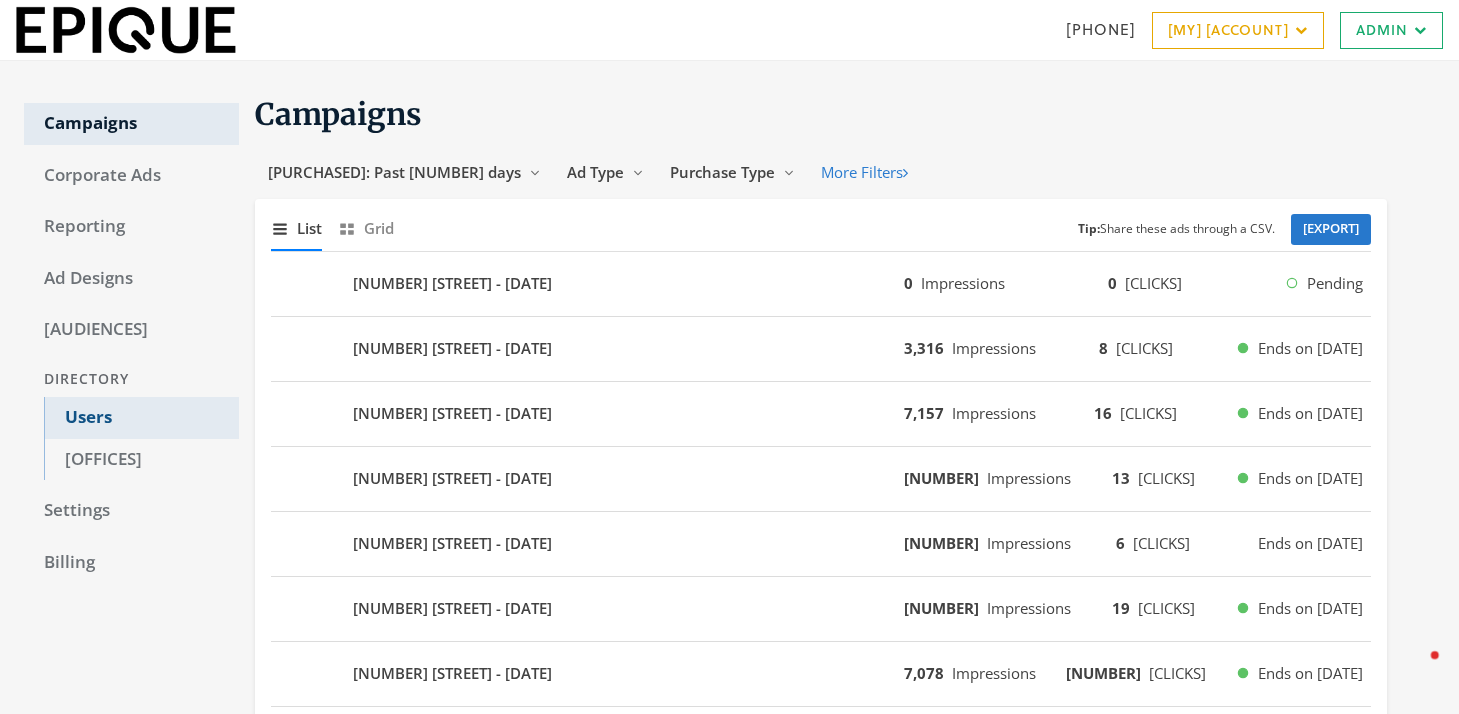 click on "Users" 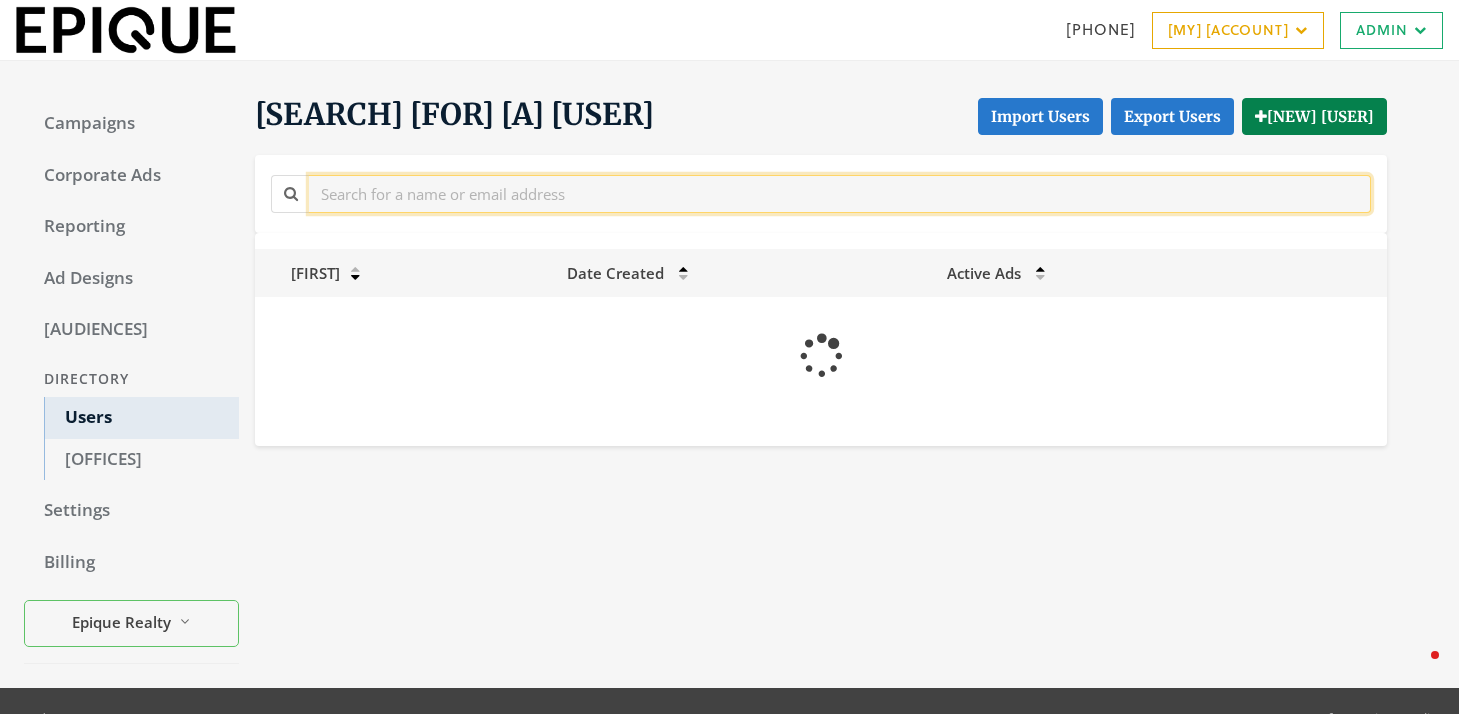 click 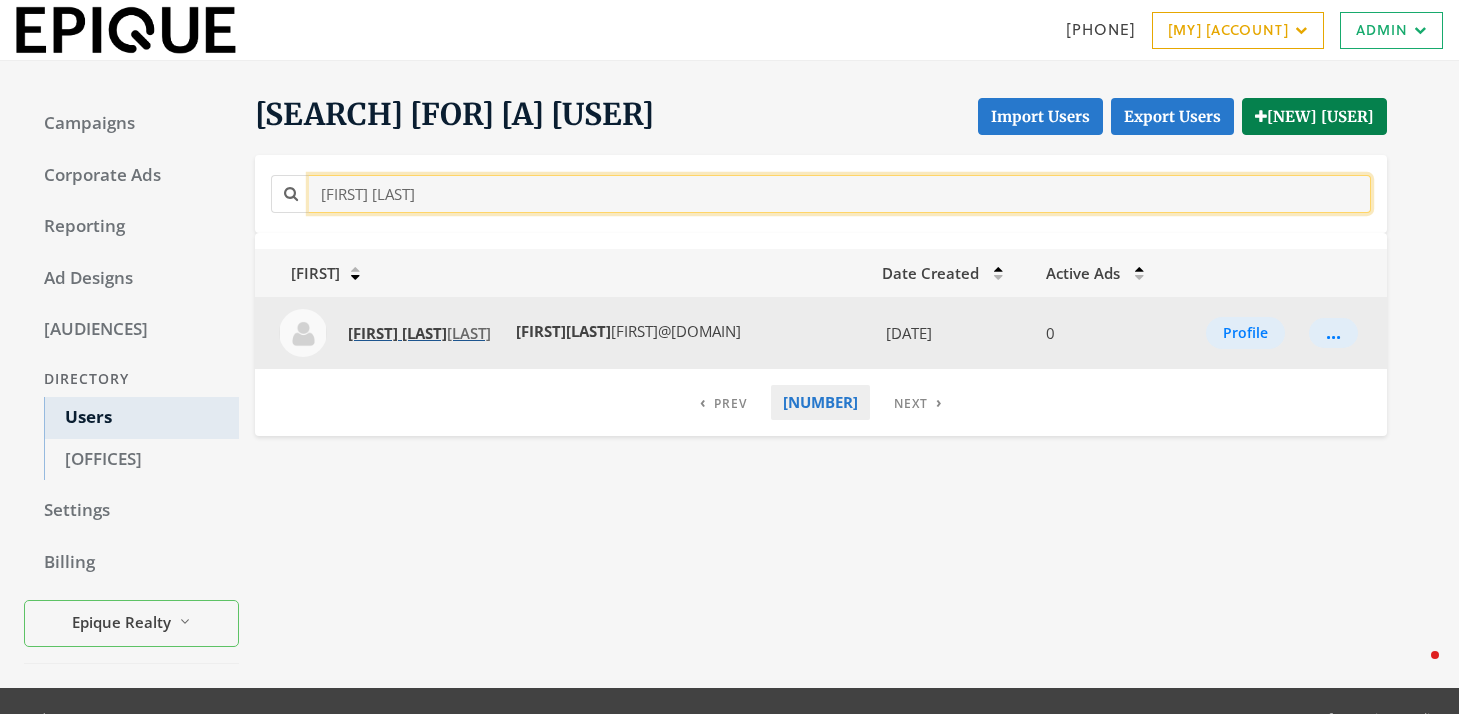 type on "[FIRST] [LAST]" 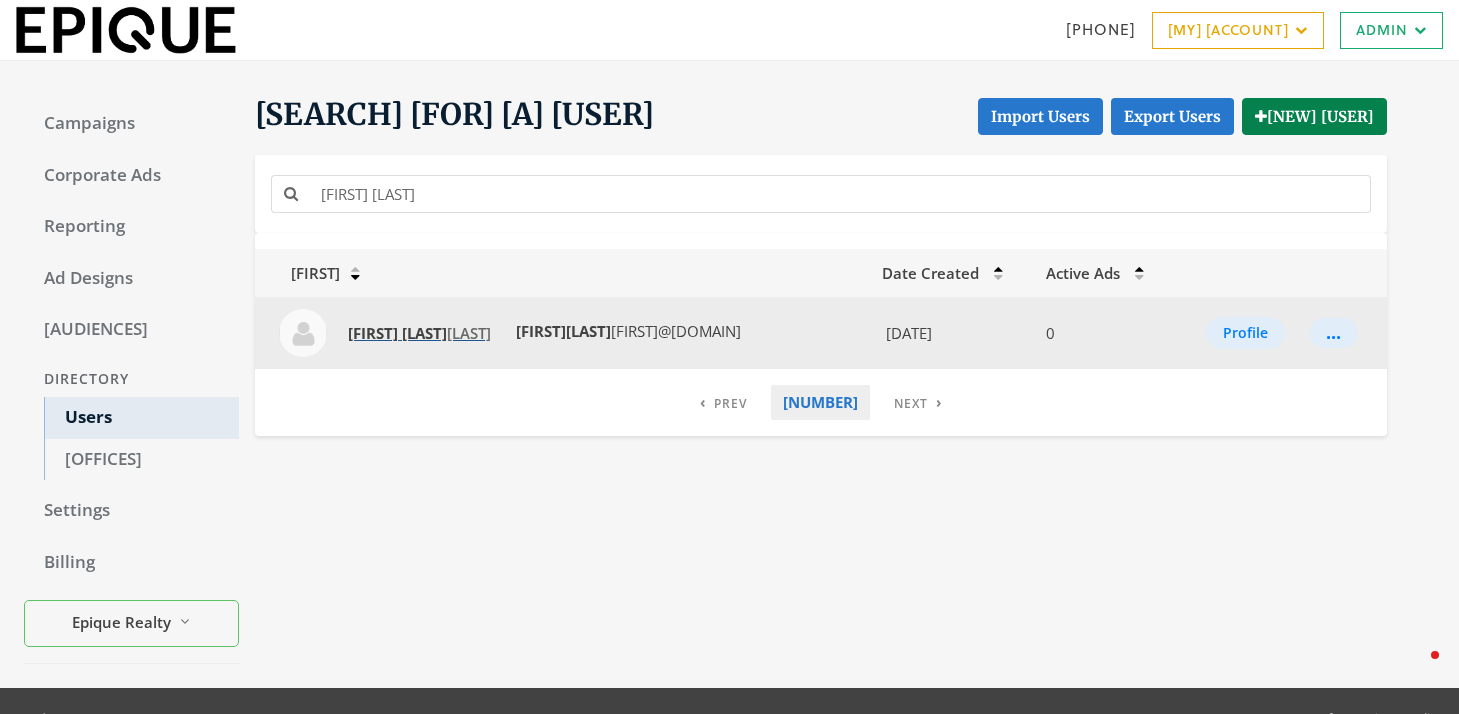 click on "[FIRST] [LAST] [LAST]" 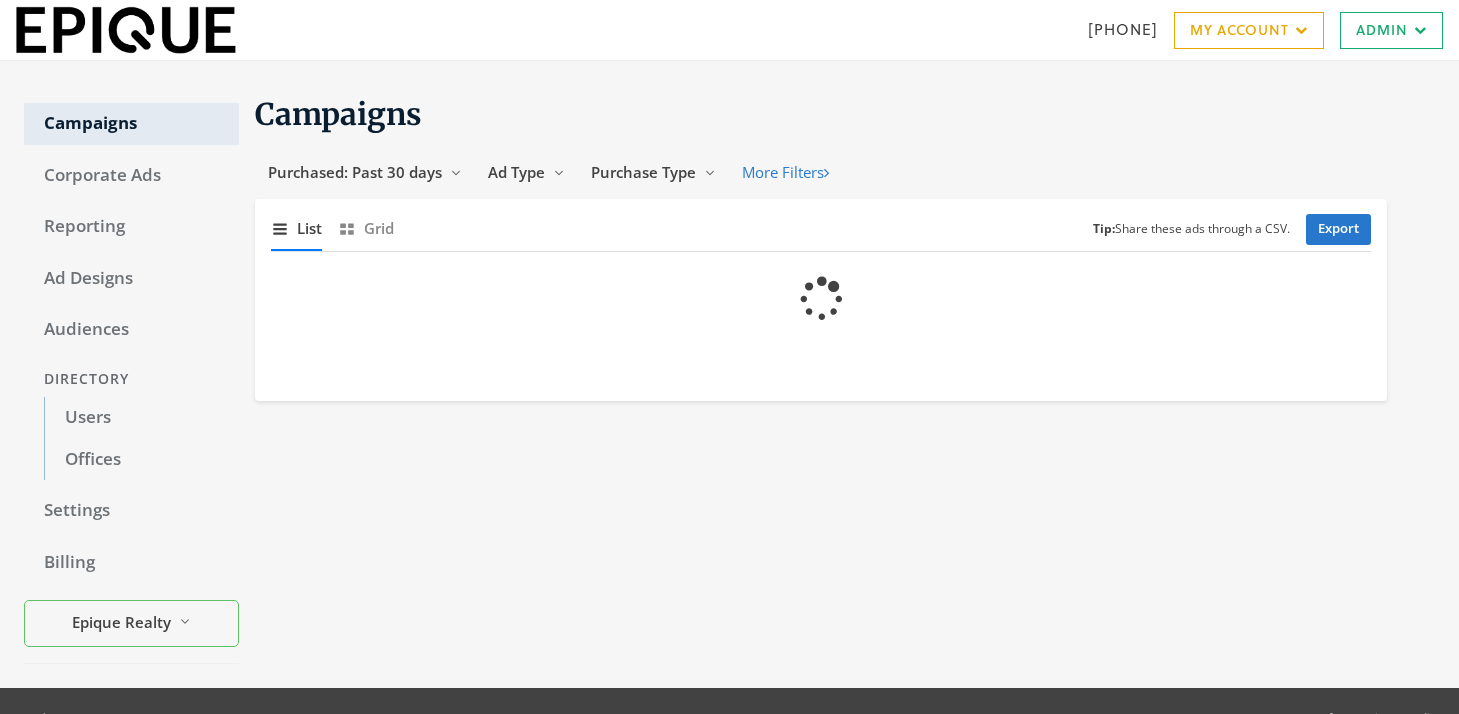 scroll, scrollTop: 0, scrollLeft: 0, axis: both 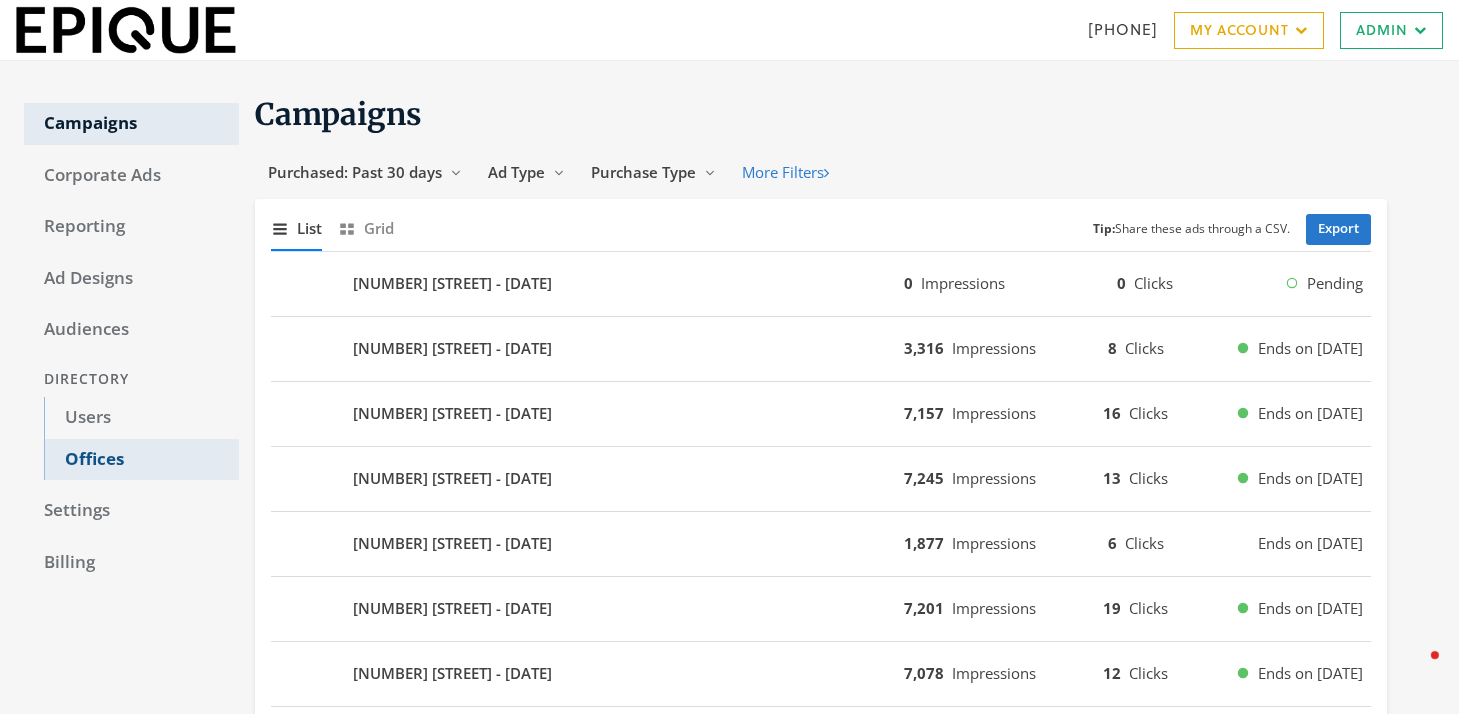 click on "Offices" 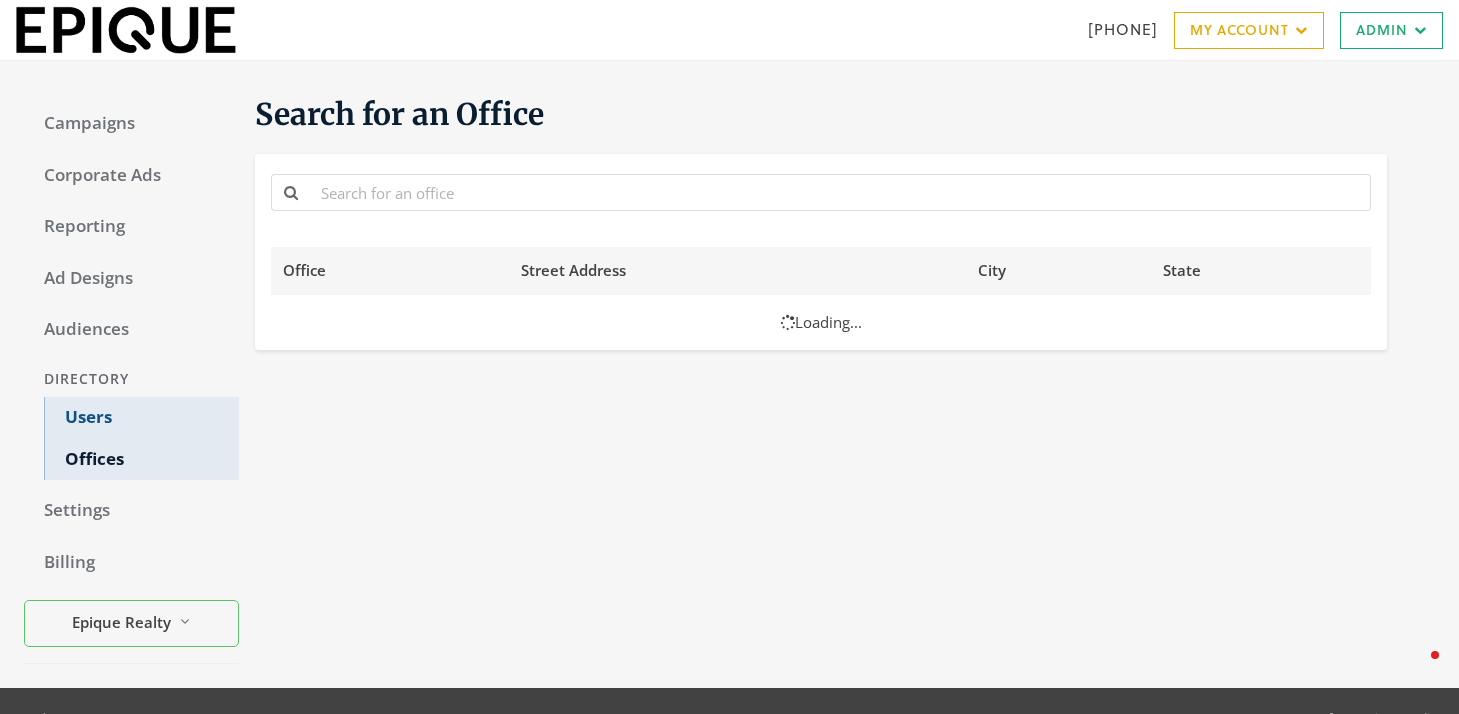 click on "Users" 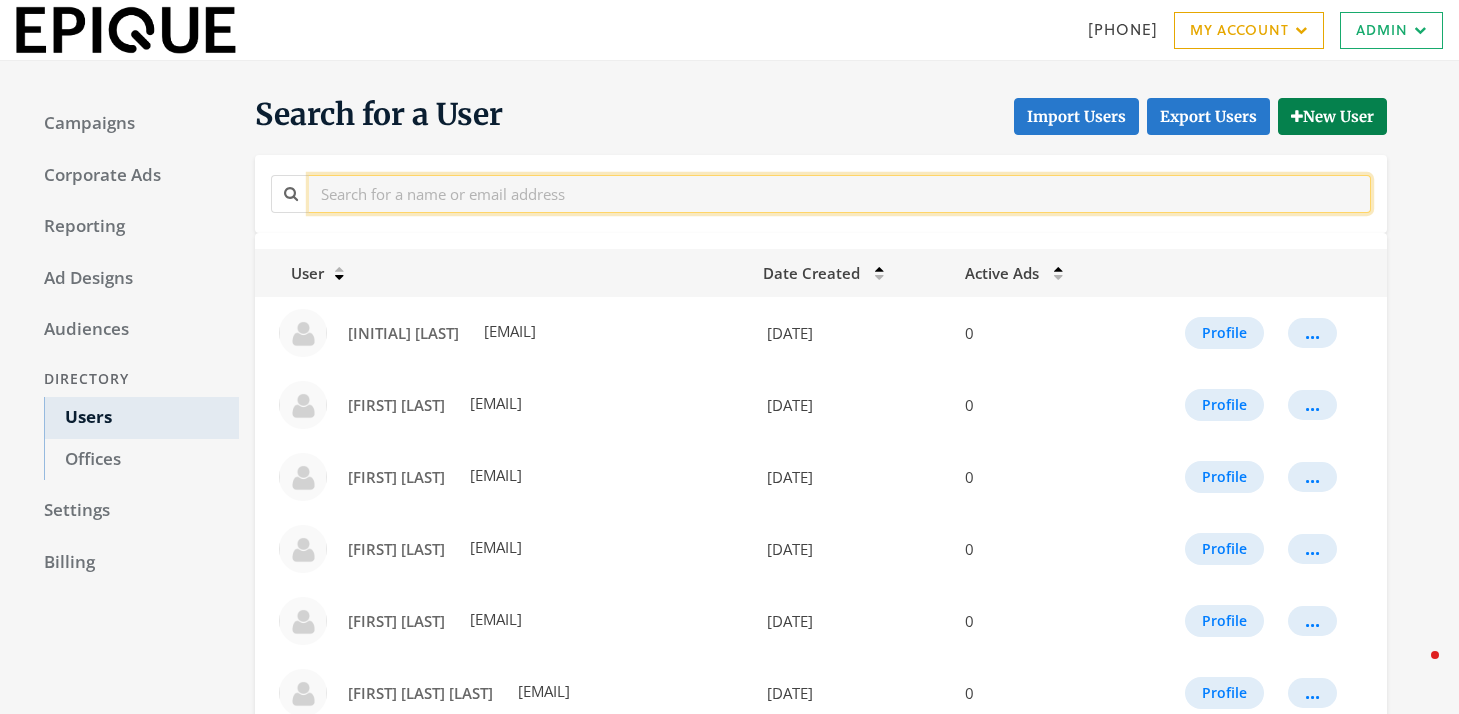 click 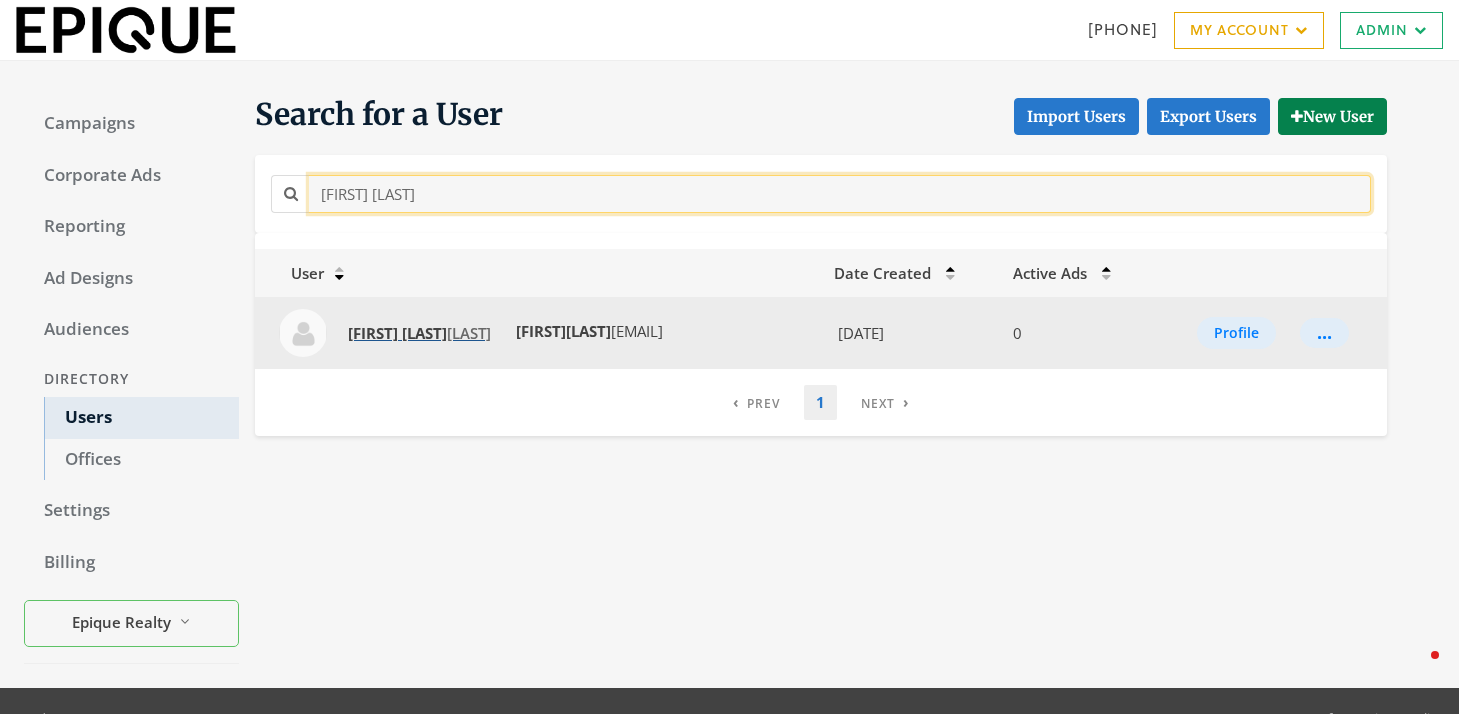 type on "[FIRST] [LAST]" 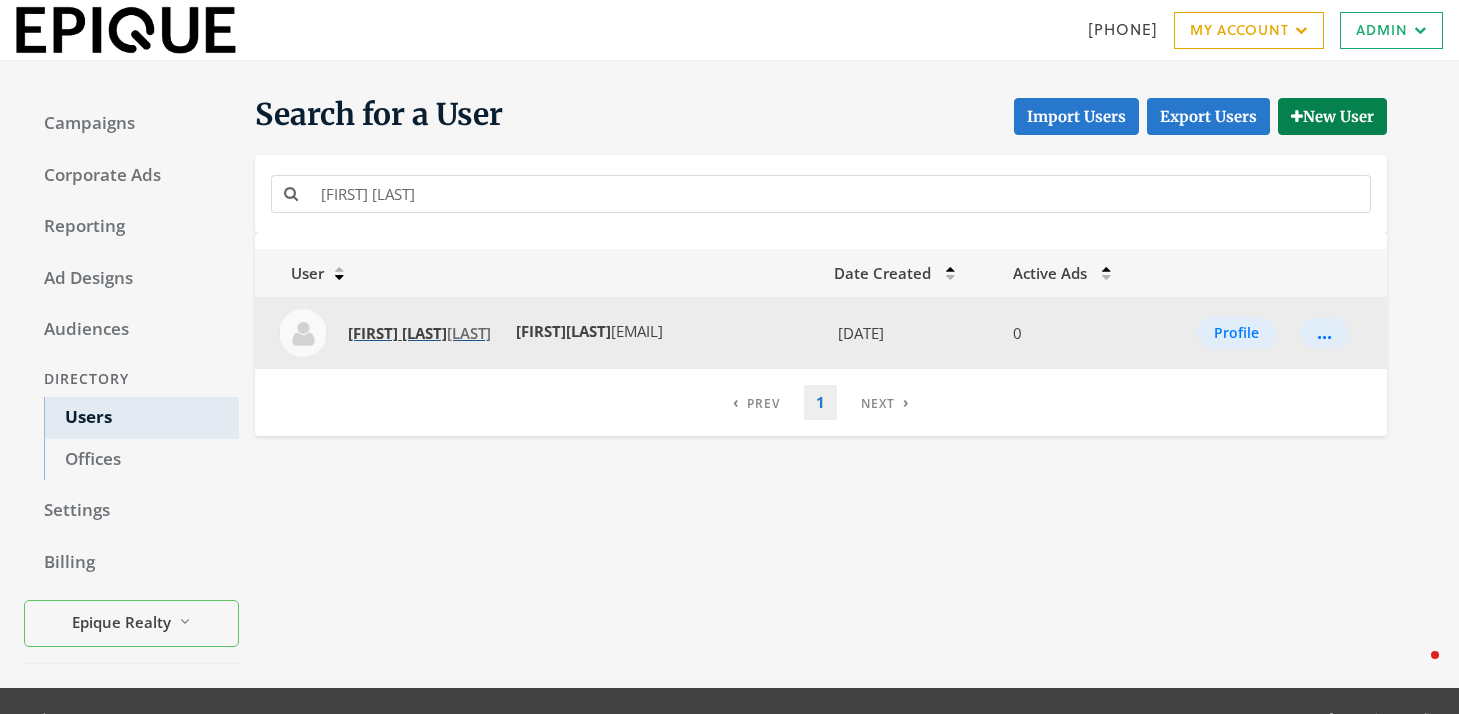 click on "[LAST]" 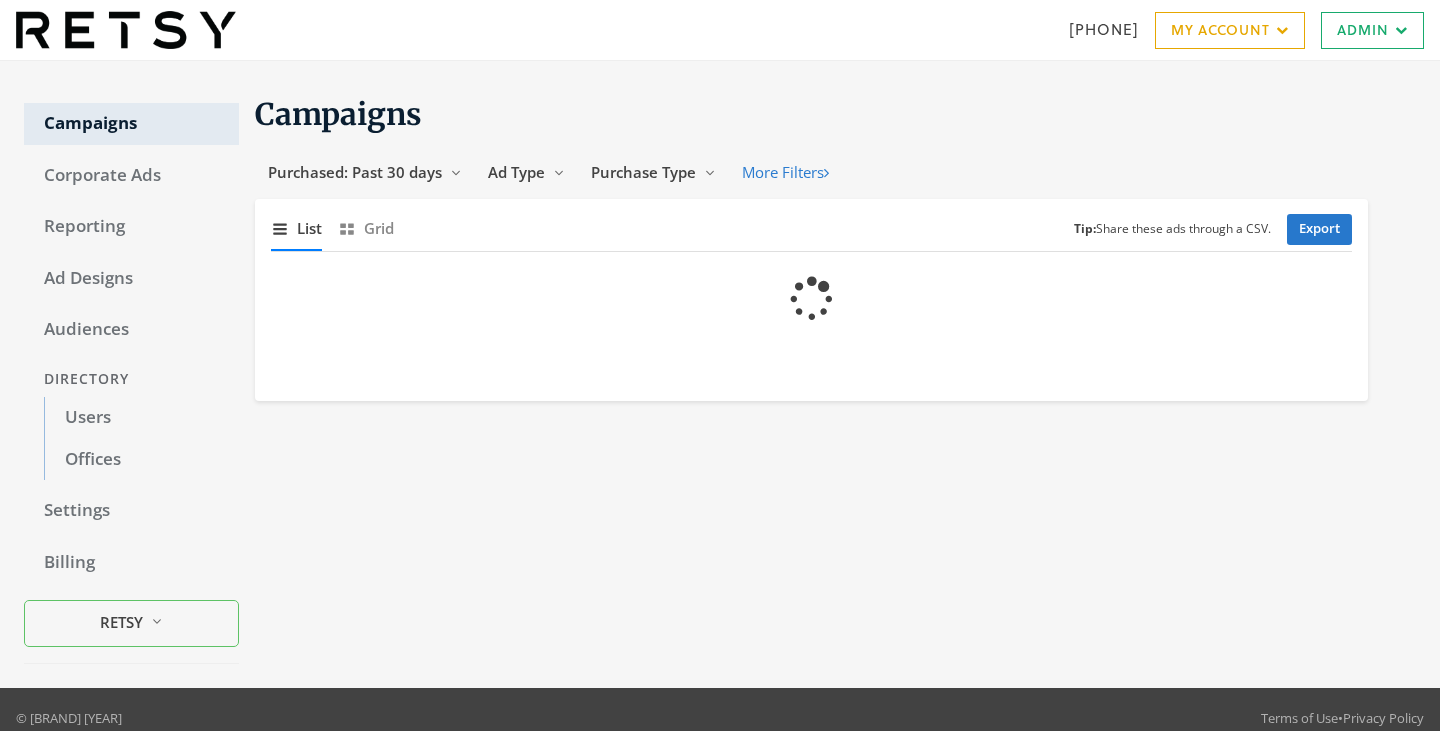scroll, scrollTop: 0, scrollLeft: 0, axis: both 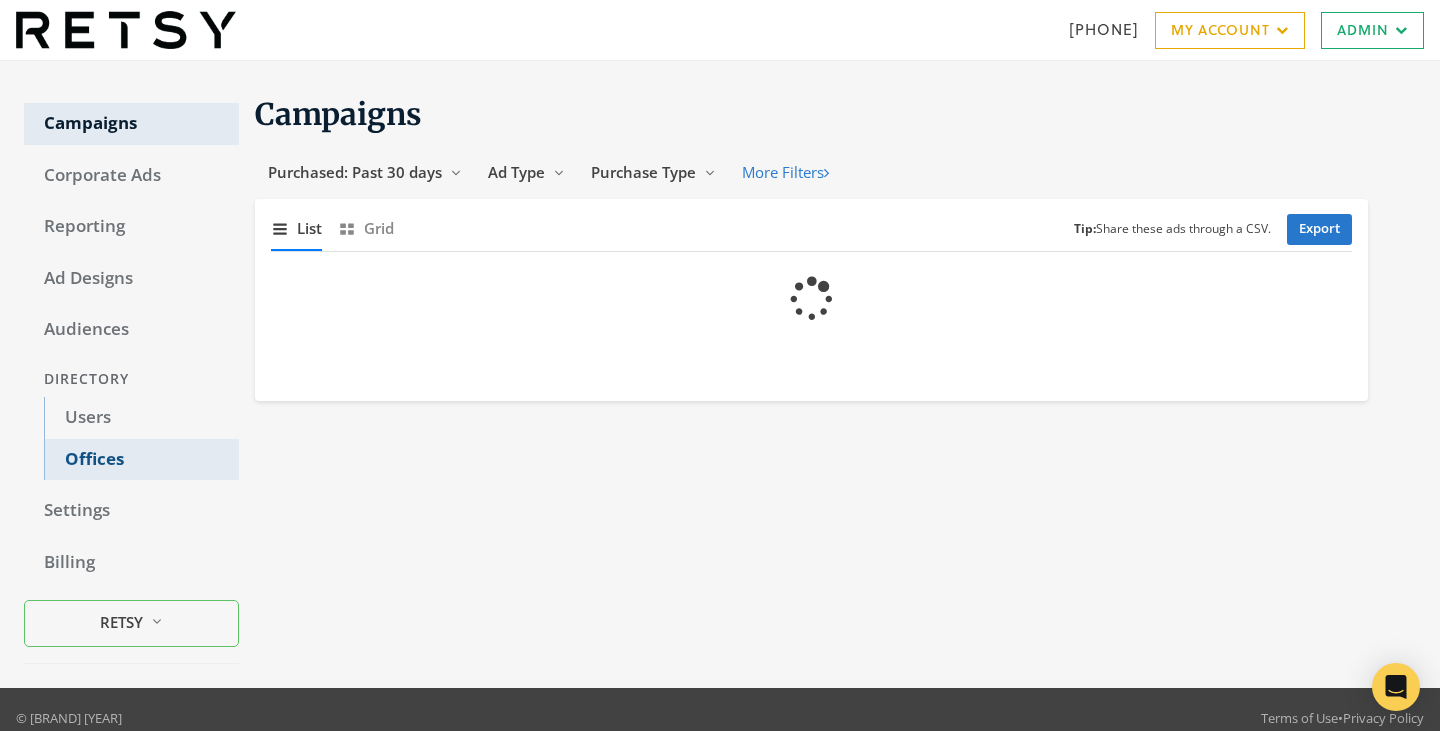 click on "Offices" 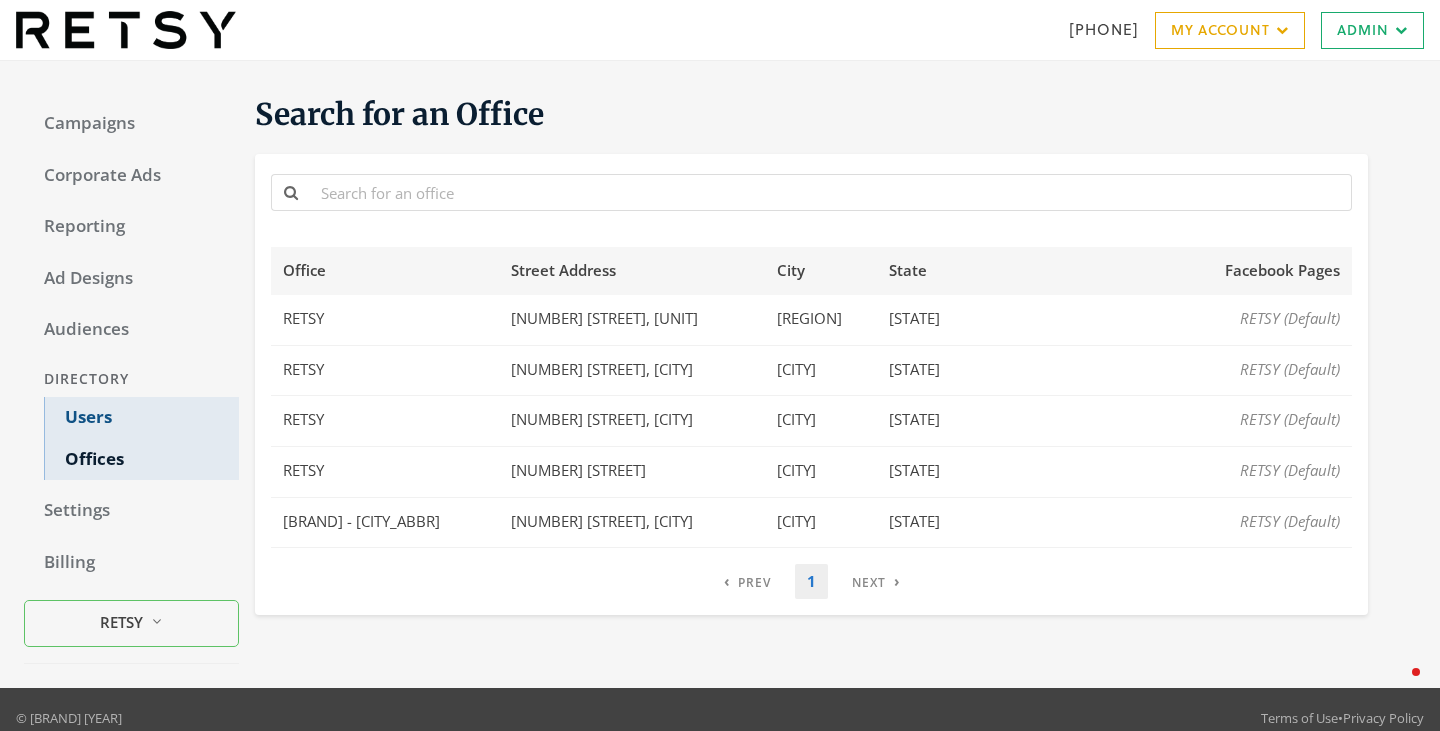 click on "Users" 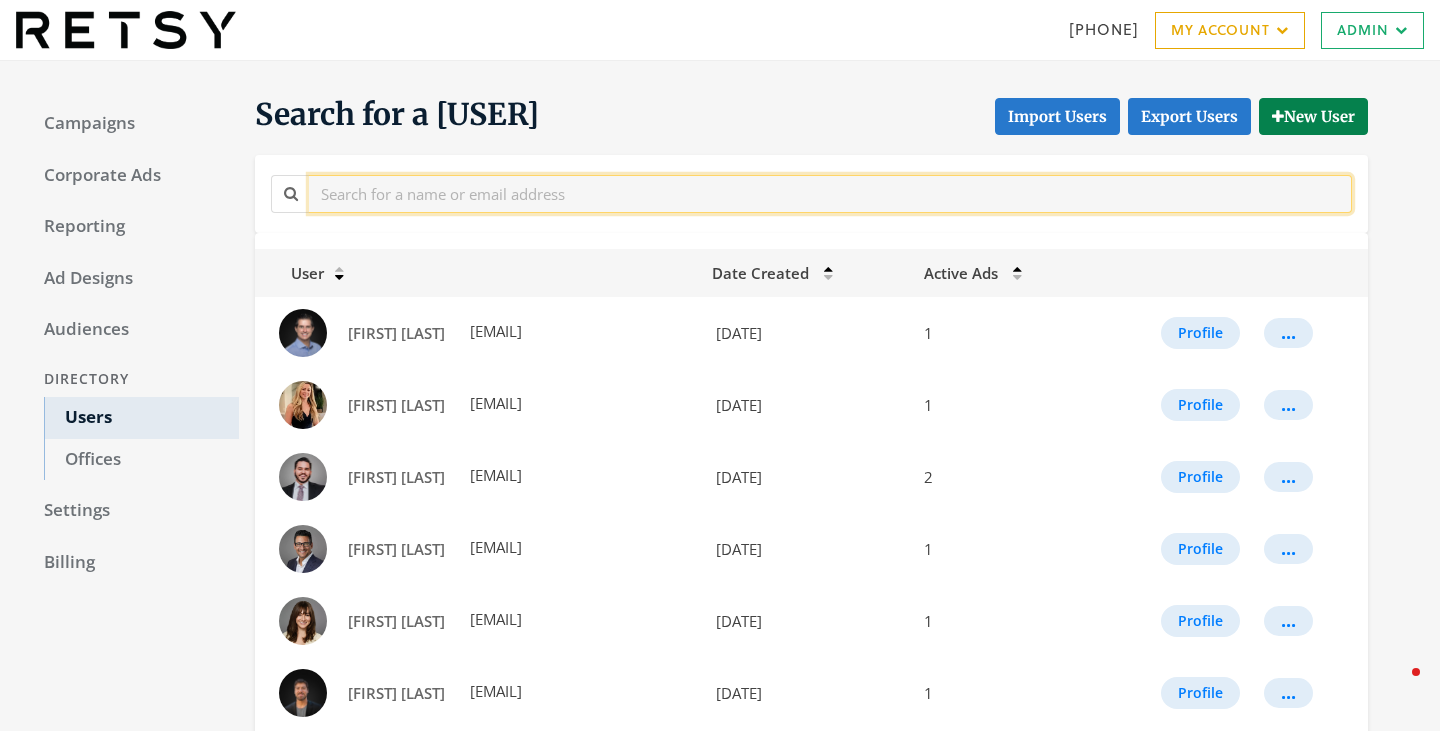click 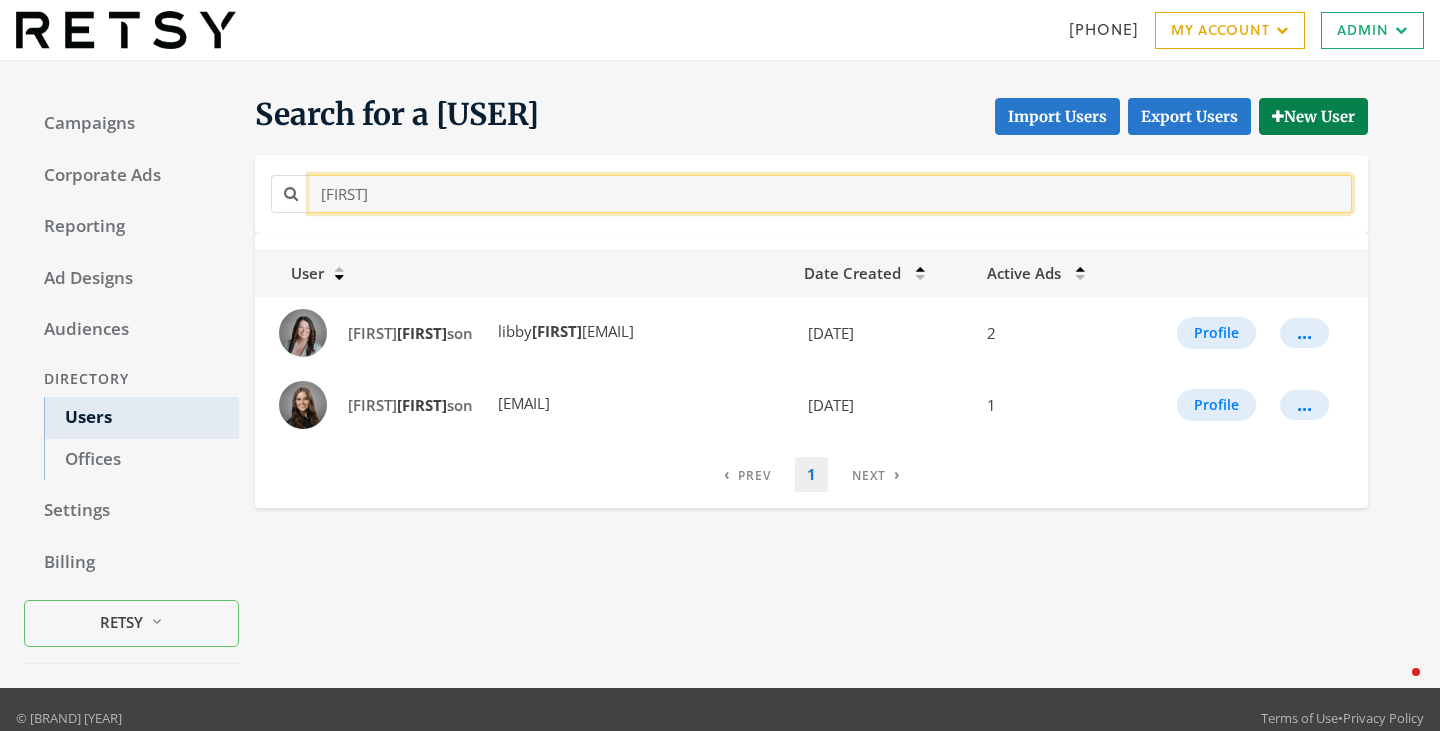 type on "[FIRST]" 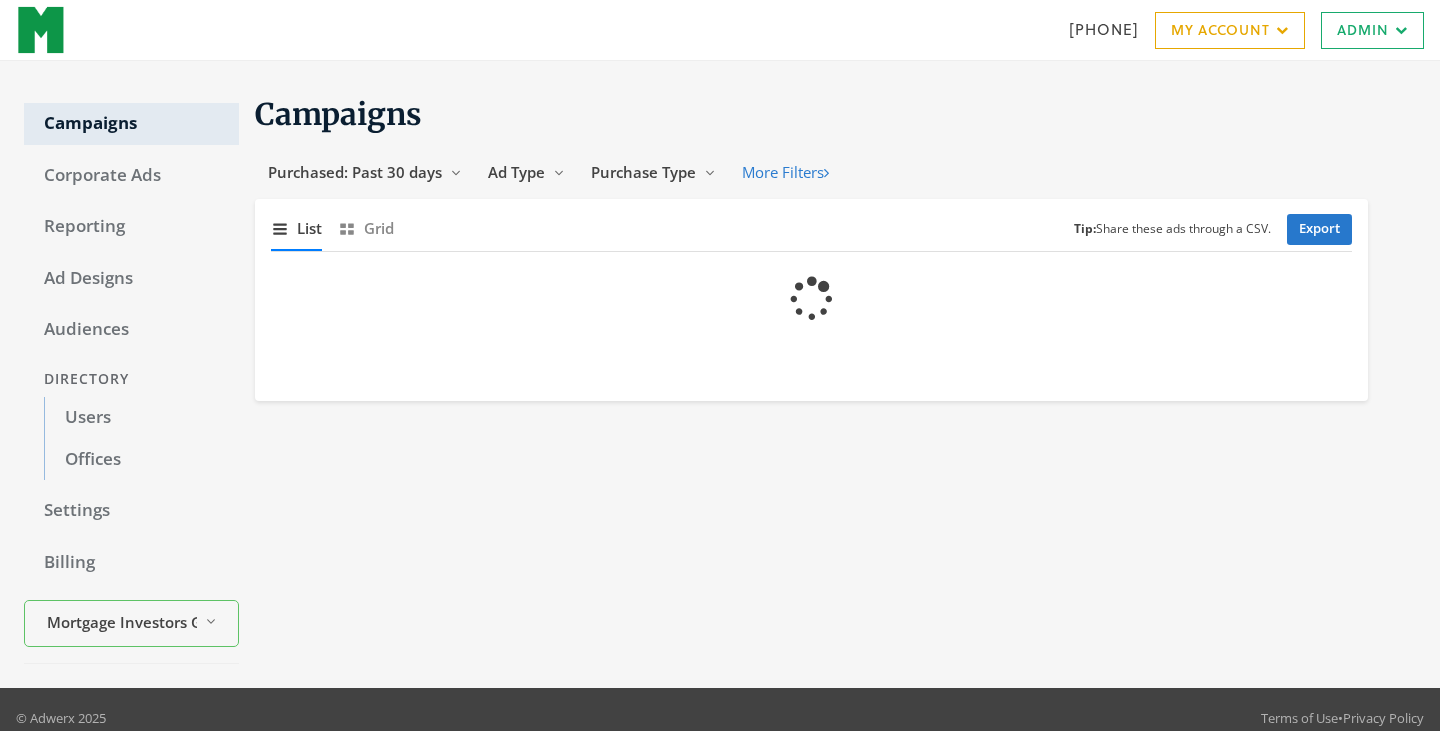 scroll, scrollTop: 0, scrollLeft: 0, axis: both 